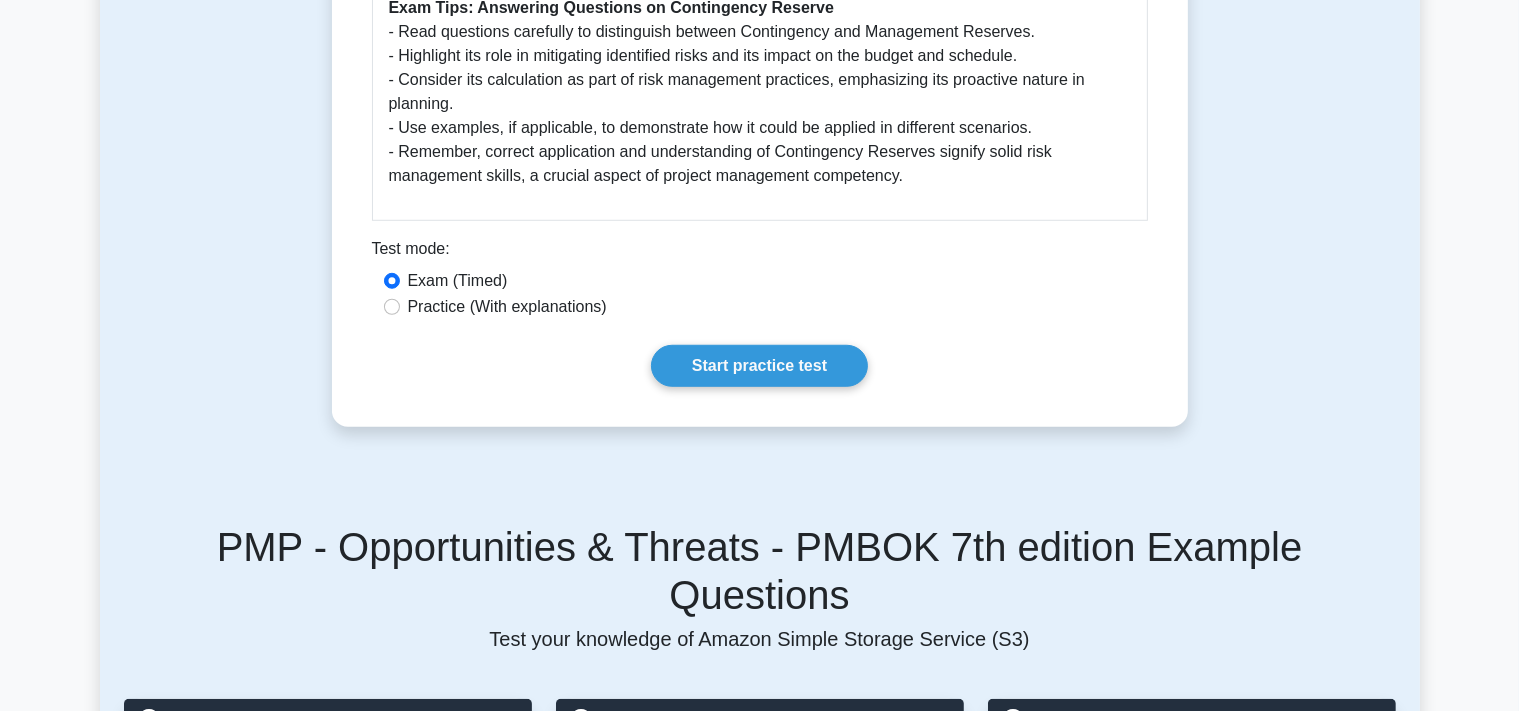 scroll, scrollTop: 1372, scrollLeft: 0, axis: vertical 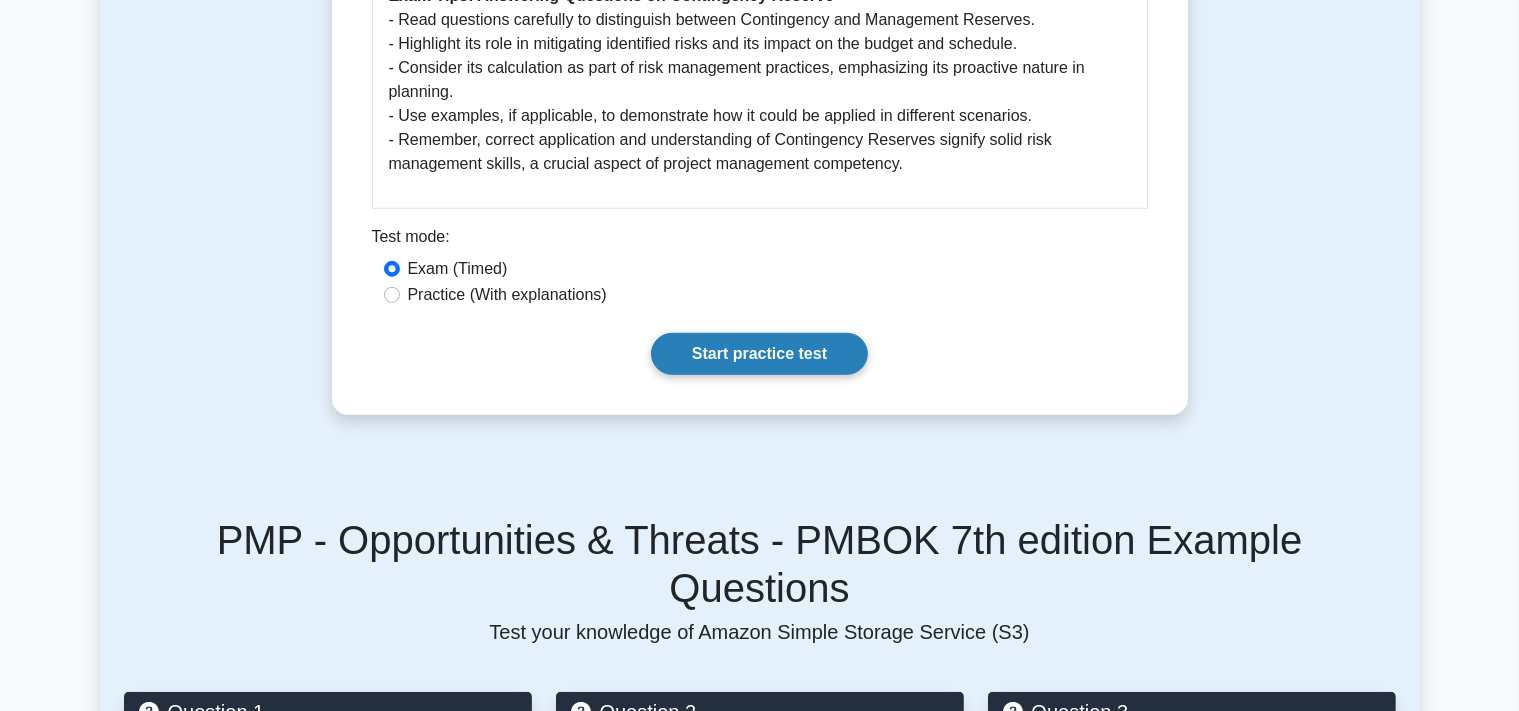 click on "Start practice test" at bounding box center (759, 354) 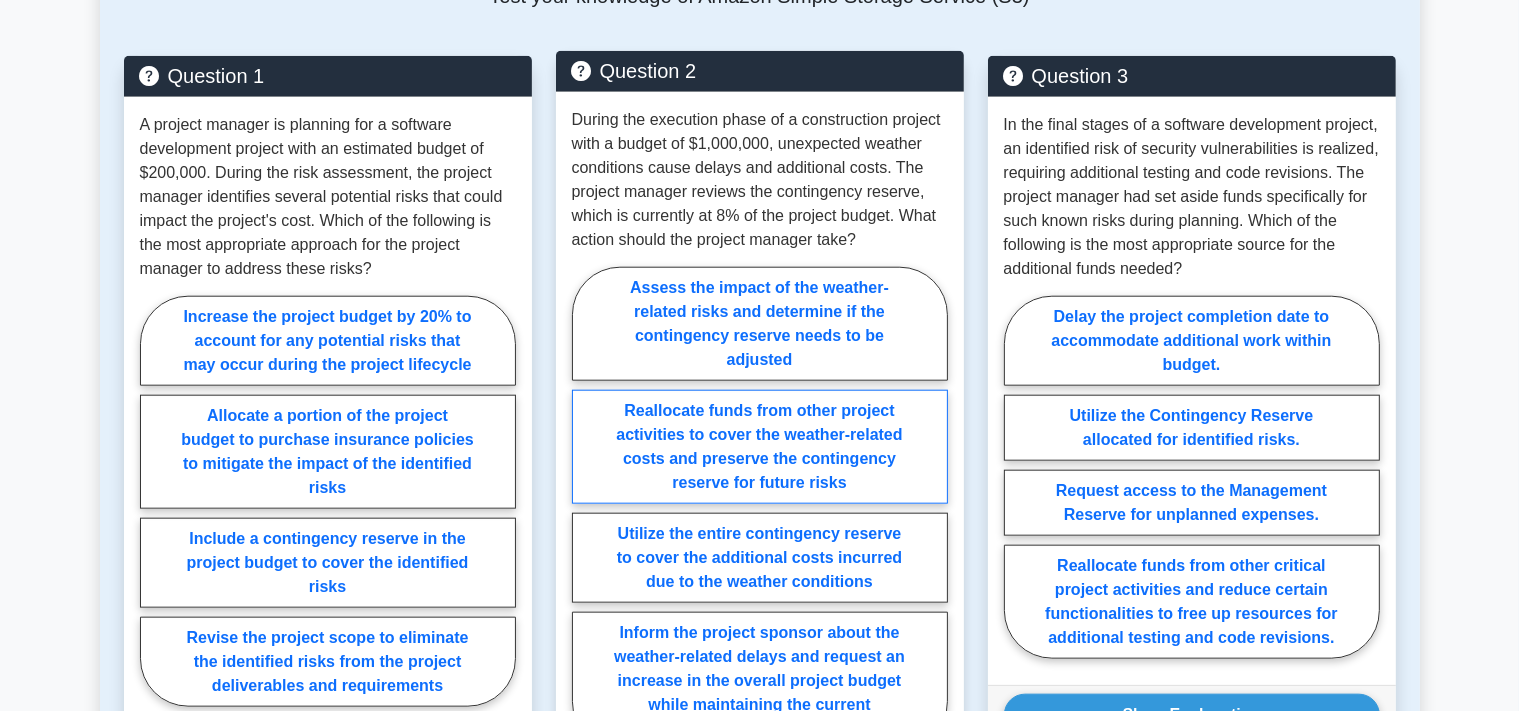 scroll, scrollTop: 2006, scrollLeft: 0, axis: vertical 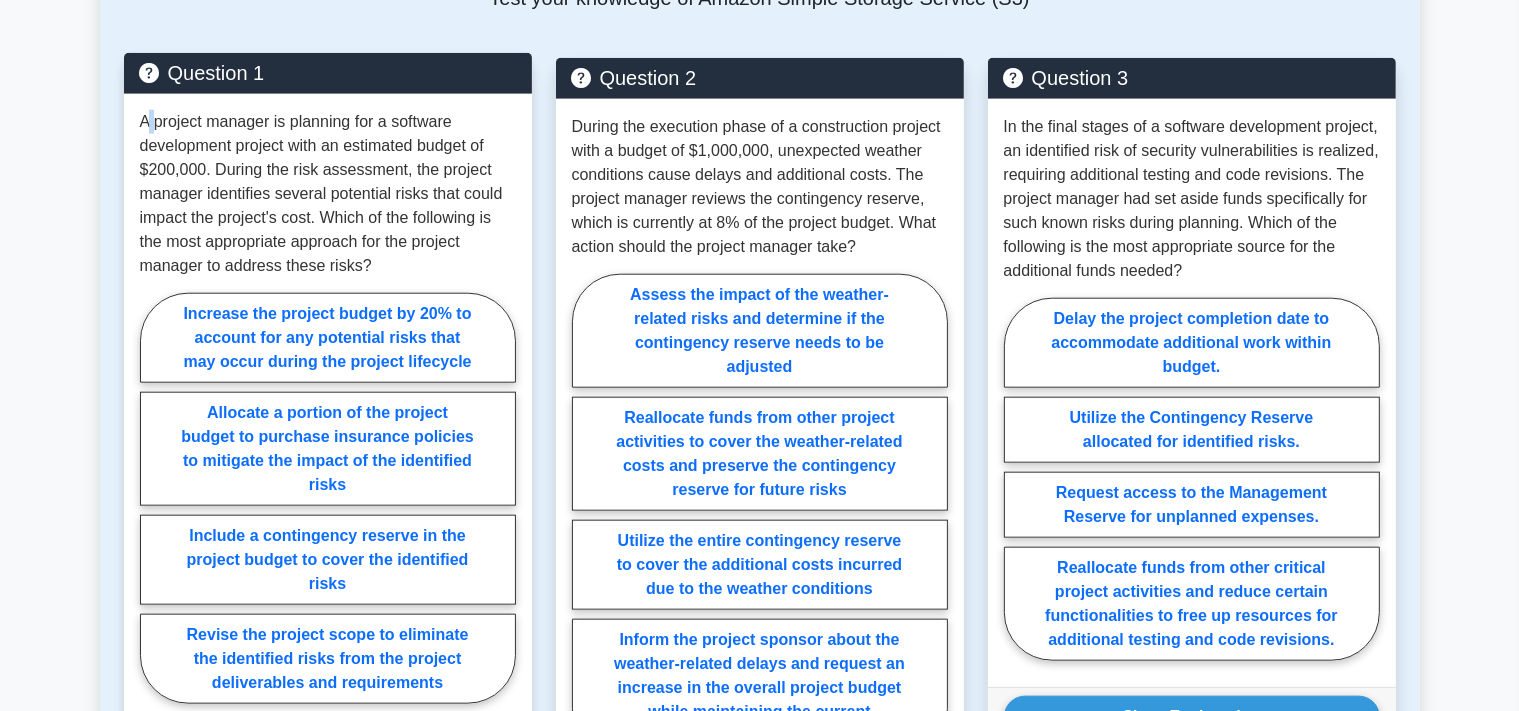 drag, startPoint x: 149, startPoint y: 79, endPoint x: 184, endPoint y: 64, distance: 38.078865 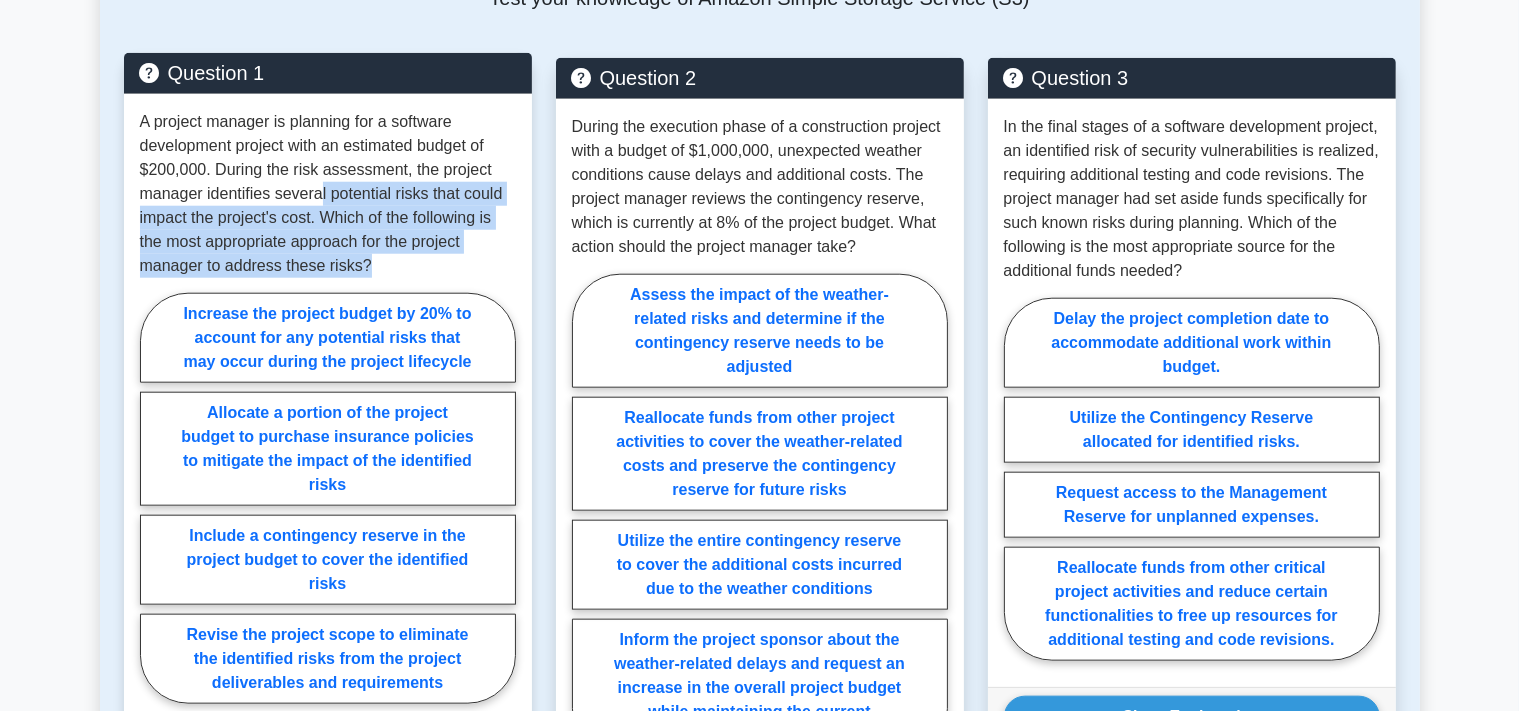 drag, startPoint x: 320, startPoint y: 157, endPoint x: 418, endPoint y: 220, distance: 116.50322 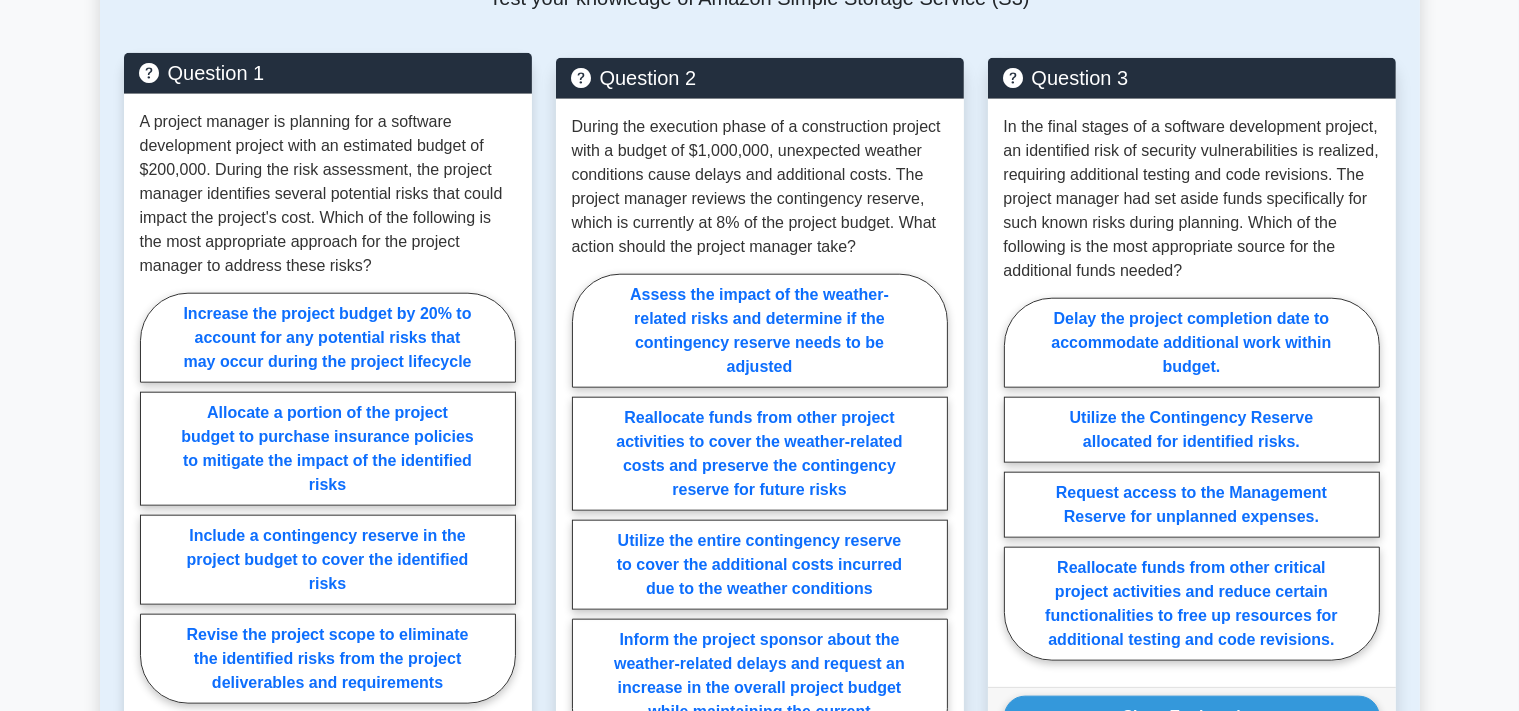 click on "A project manager is planning for a software development project with an estimated budget of $200,000. During the risk assessment, the project manager identifies several potential risks that could impact the project's cost. Which of the following is the most appropriate approach for the project manager to address these risks?" at bounding box center [328, 194] 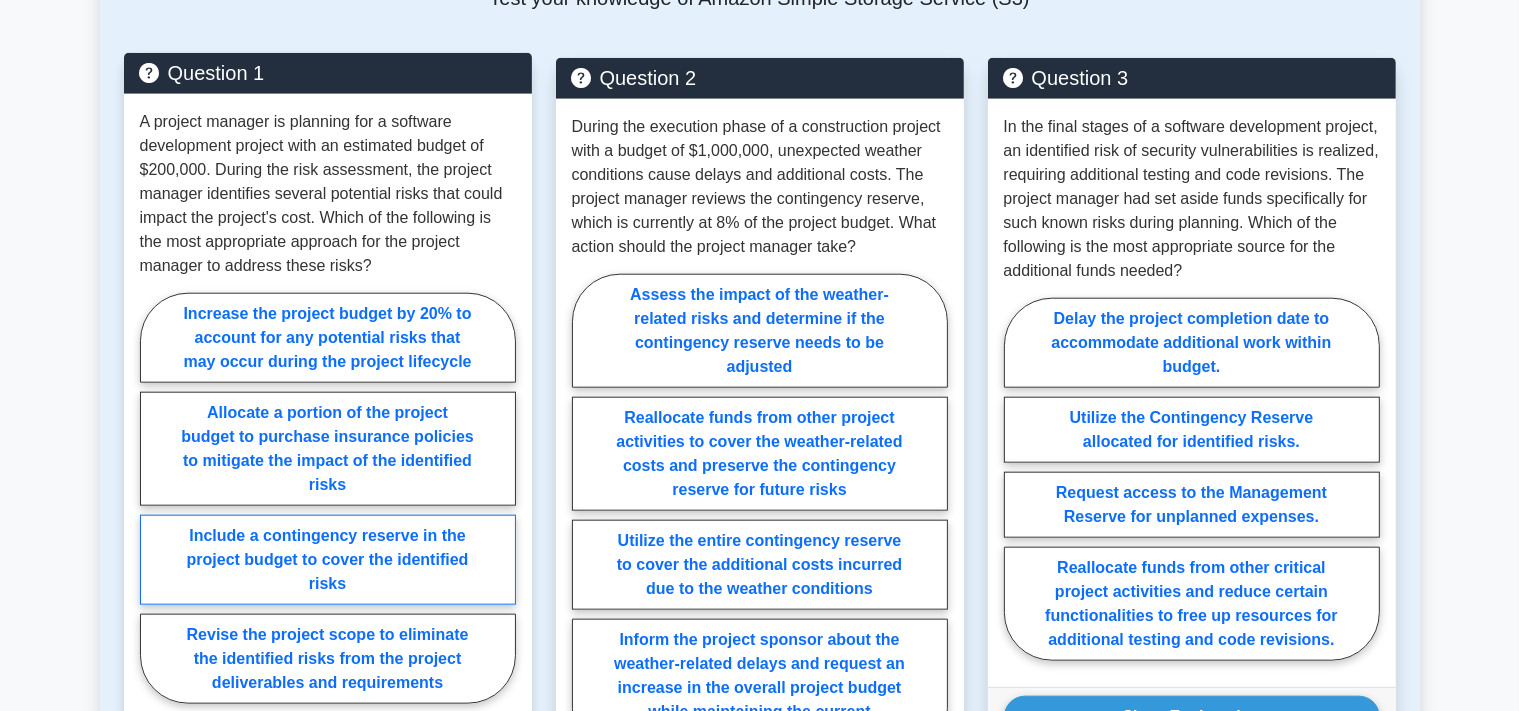 click on "Include a contingency reserve in the project budget to cover the identified risks" at bounding box center (328, 560) 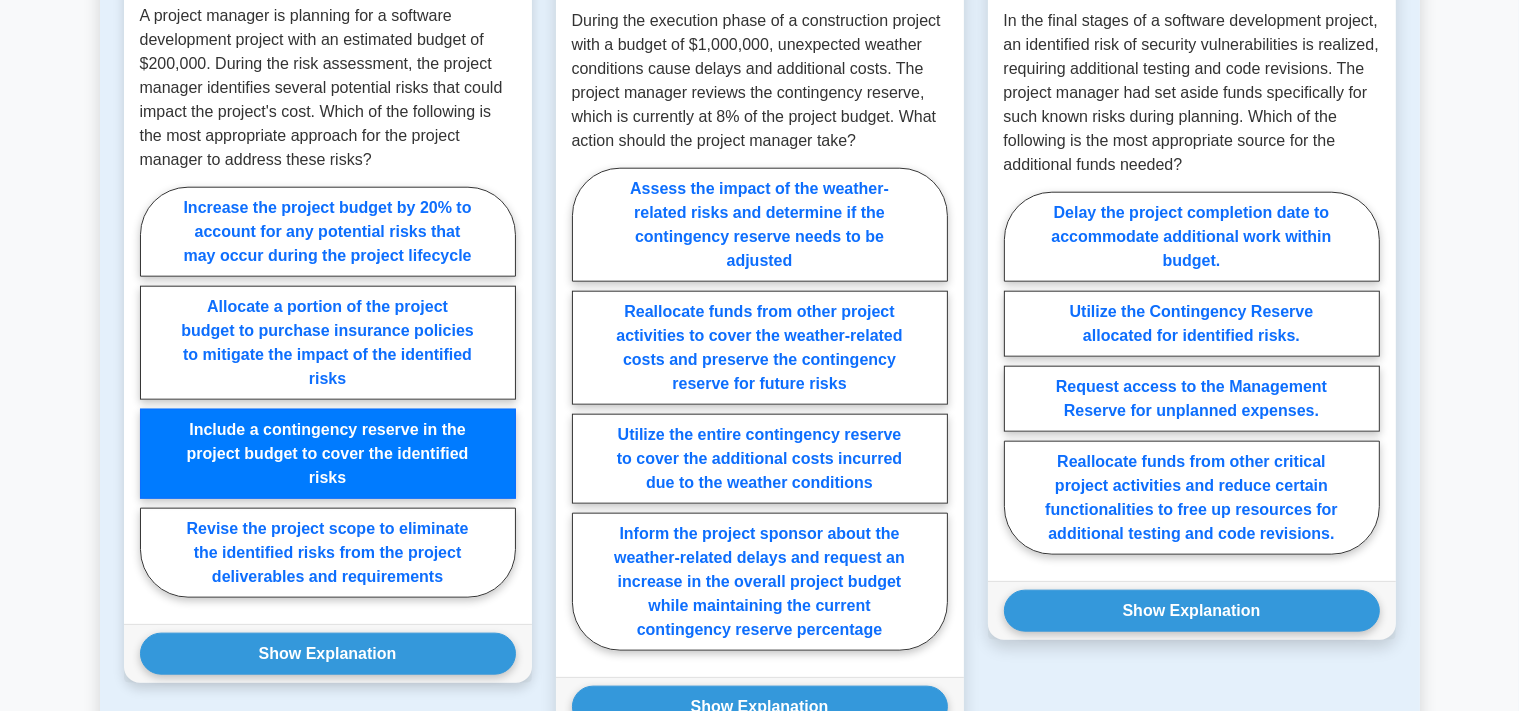 scroll, scrollTop: 2217, scrollLeft: 0, axis: vertical 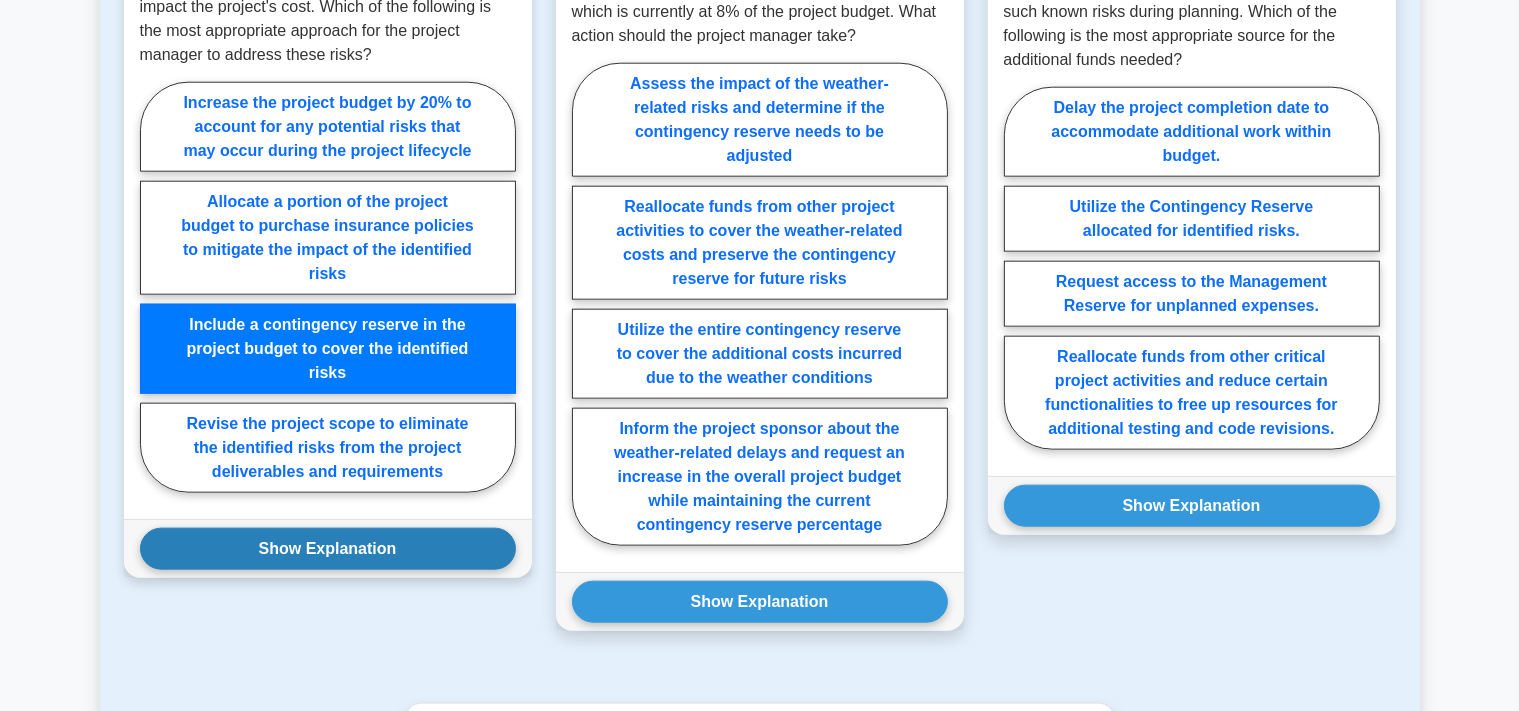 click on "Show Explanation" at bounding box center (328, 549) 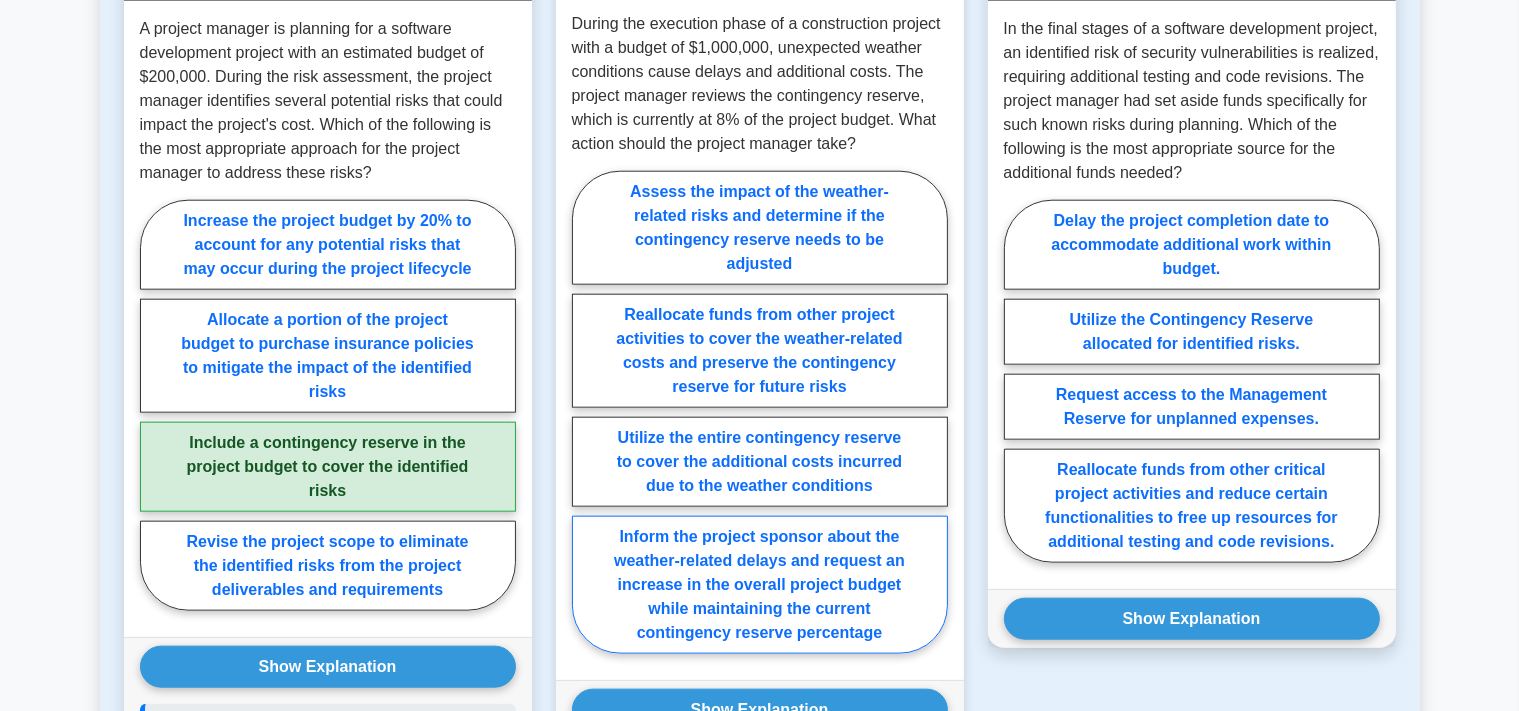 scroll, scrollTop: 2006, scrollLeft: 0, axis: vertical 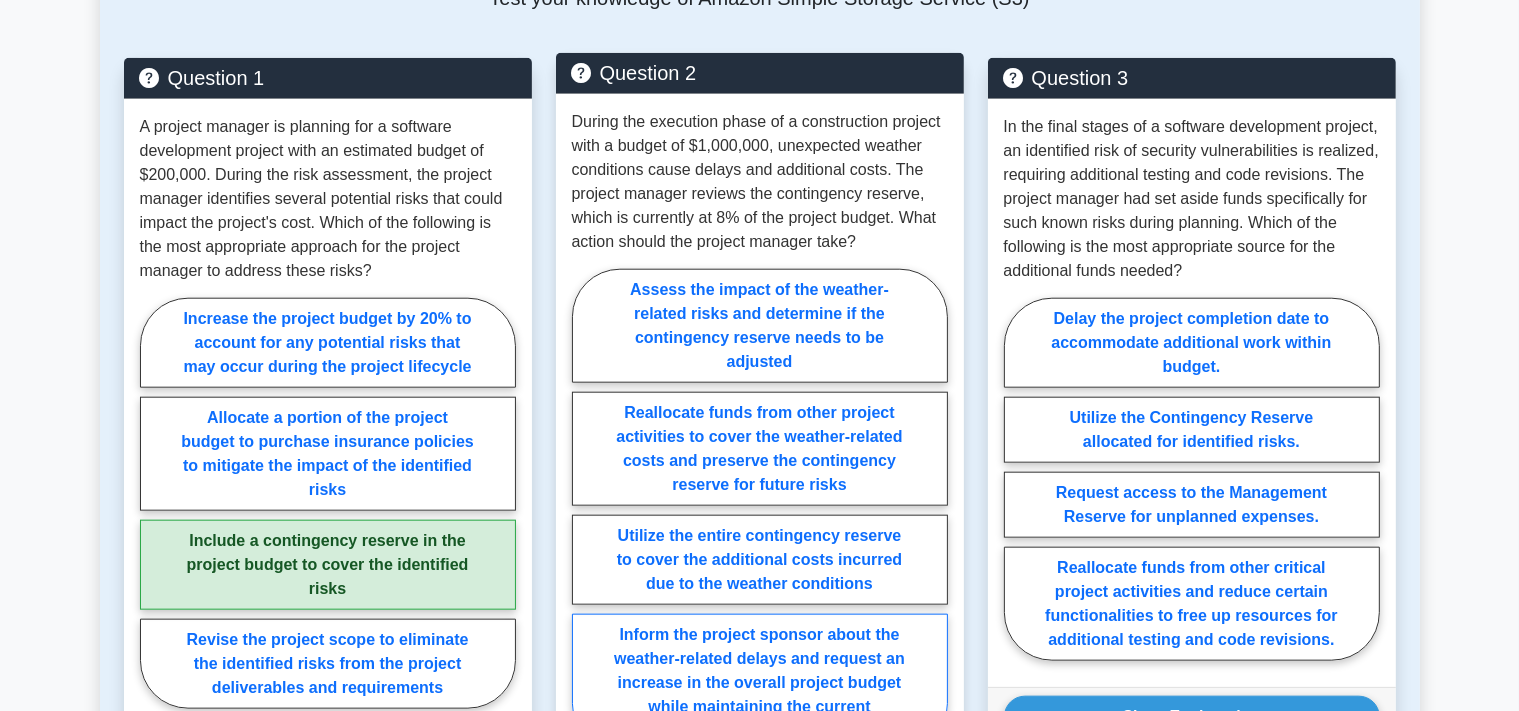click on "Inform the project sponsor about the weather-related delays and request an increase in the overall project budget while maintaining the current contingency reserve percentage" at bounding box center (760, 683) 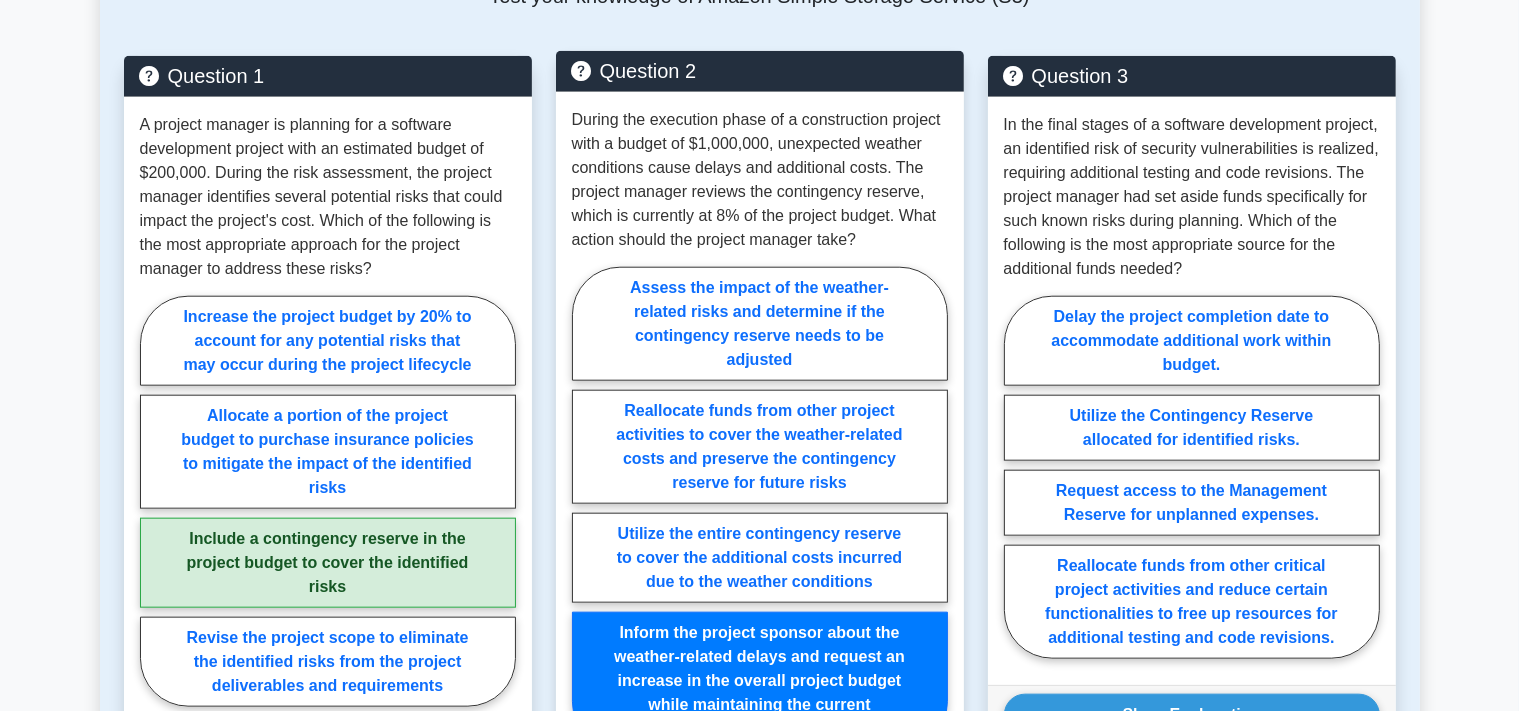 scroll, scrollTop: 2323, scrollLeft: 0, axis: vertical 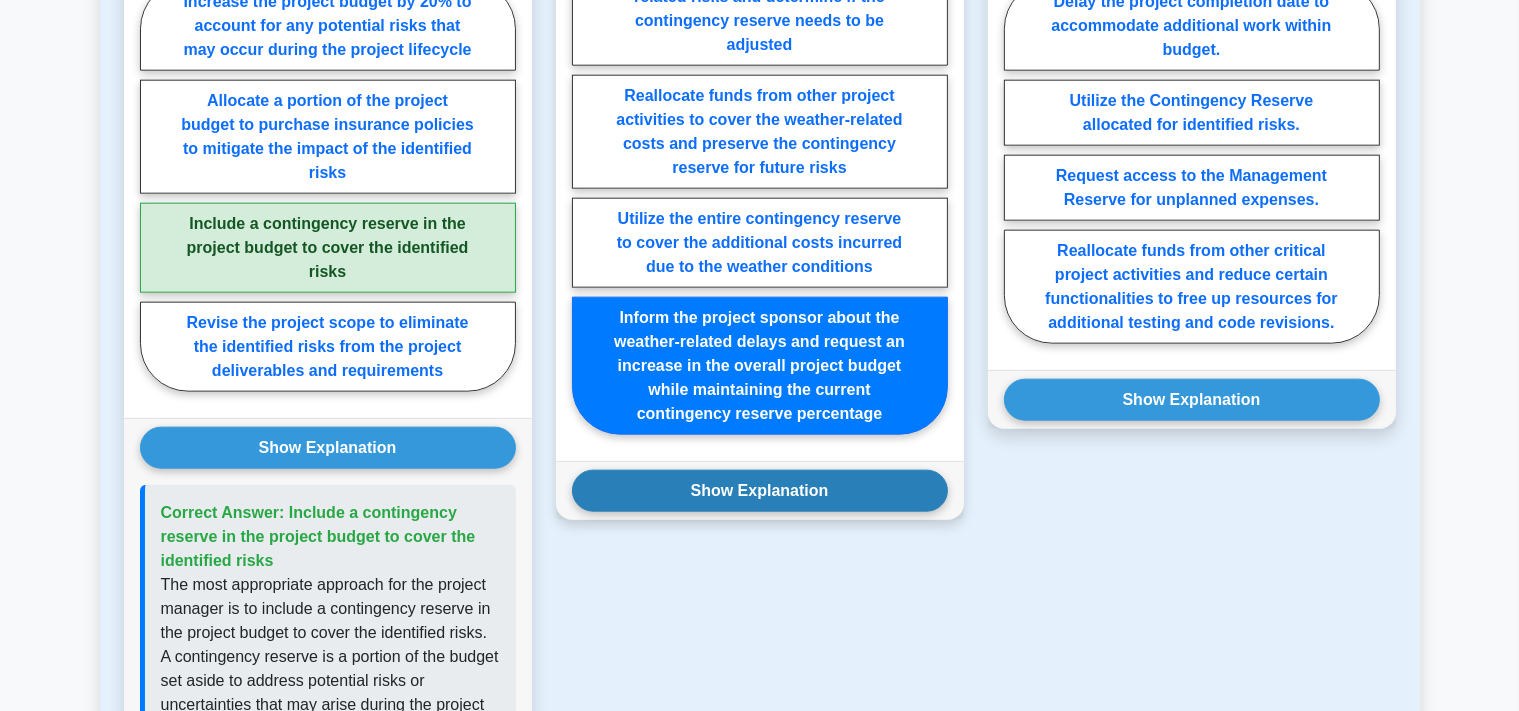 click on "Show Explanation" at bounding box center [760, 491] 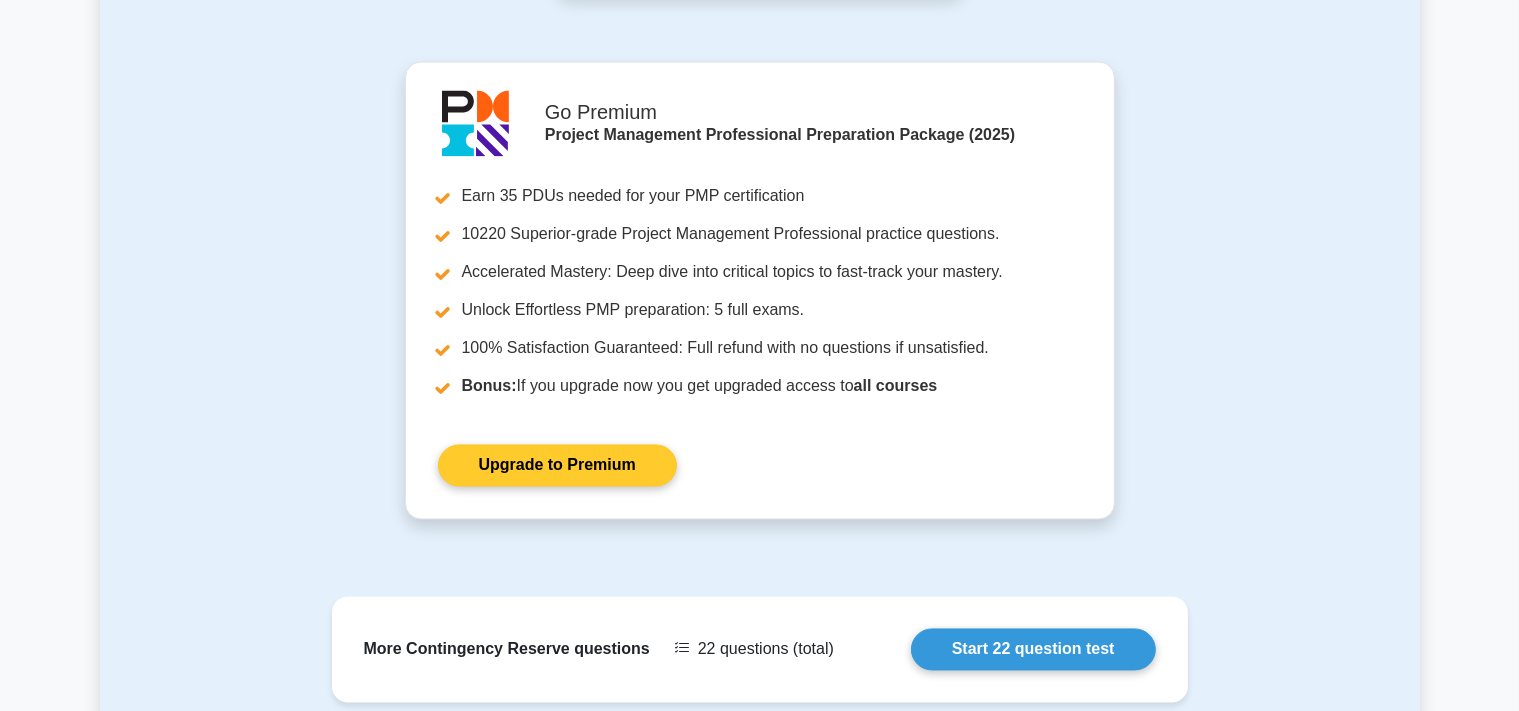 scroll, scrollTop: 3608, scrollLeft: 0, axis: vertical 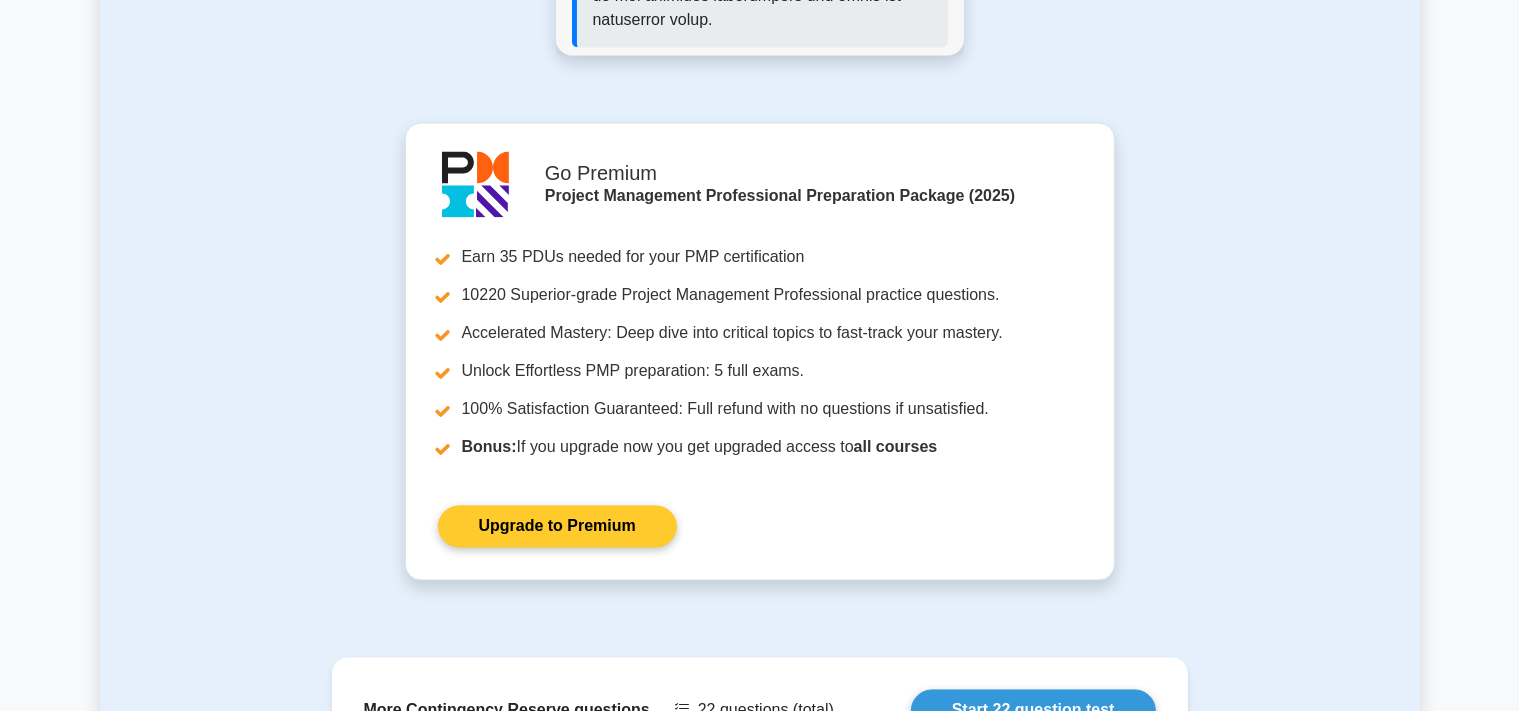 click on "Upgrade to Premium" at bounding box center [557, 527] 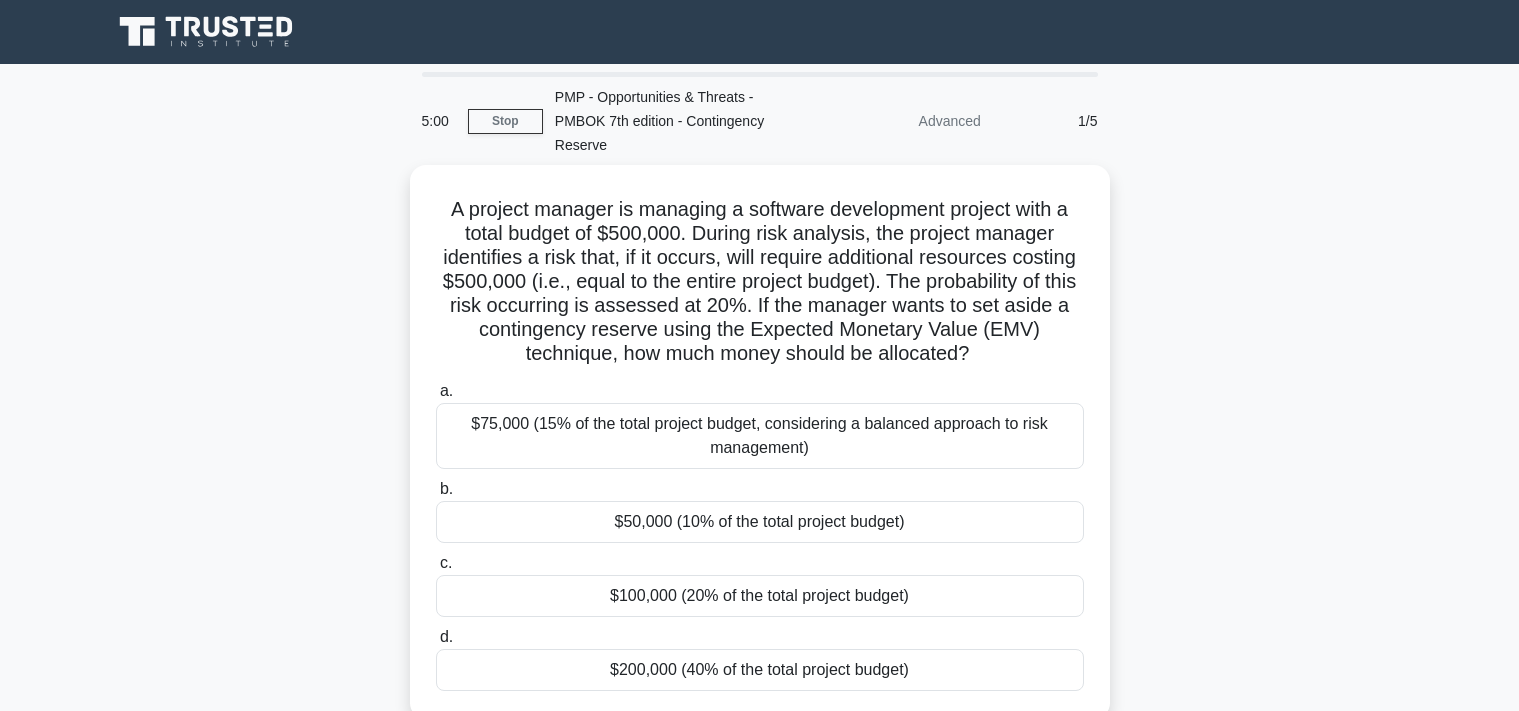 scroll, scrollTop: 0, scrollLeft: 0, axis: both 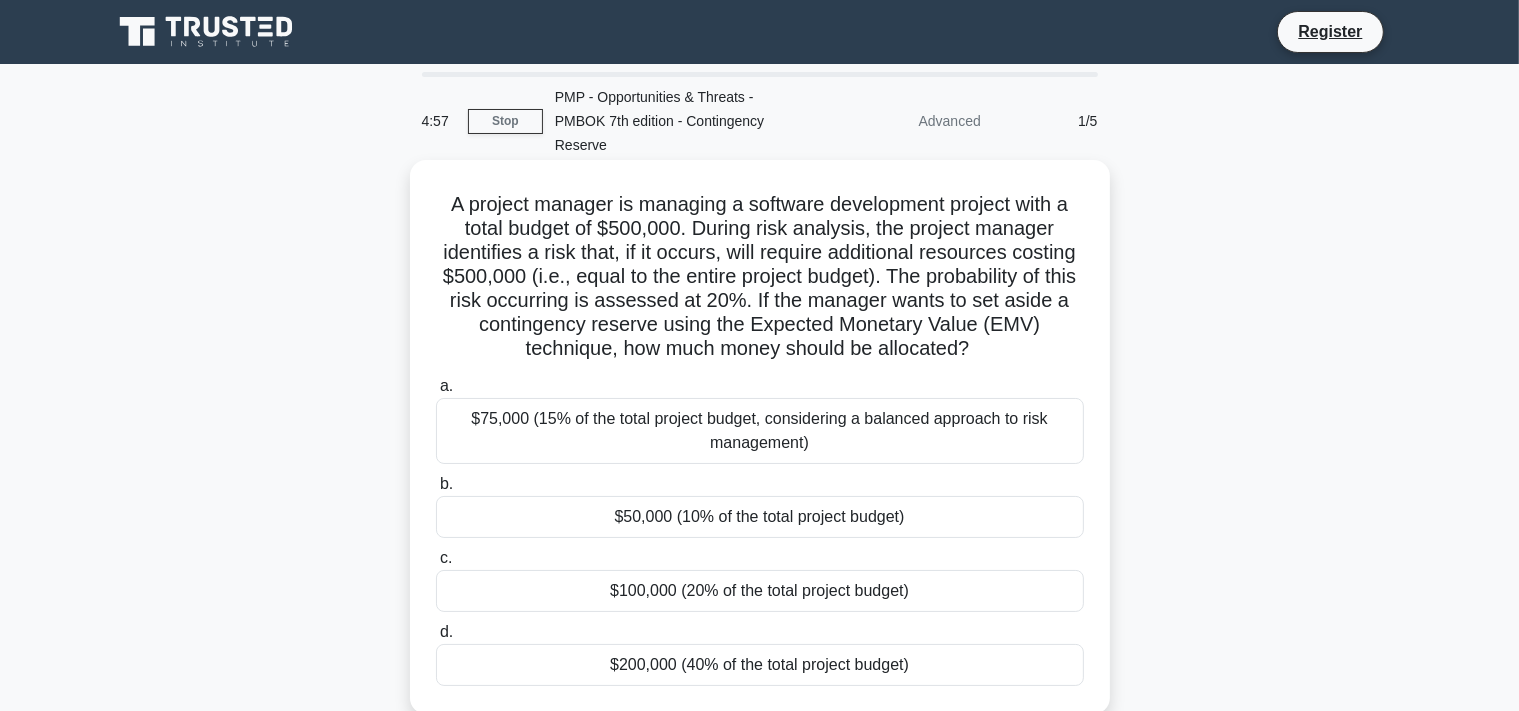 click on "$75,000 (15% of the total project budget, considering a balanced approach to risk management)" at bounding box center (760, 431) 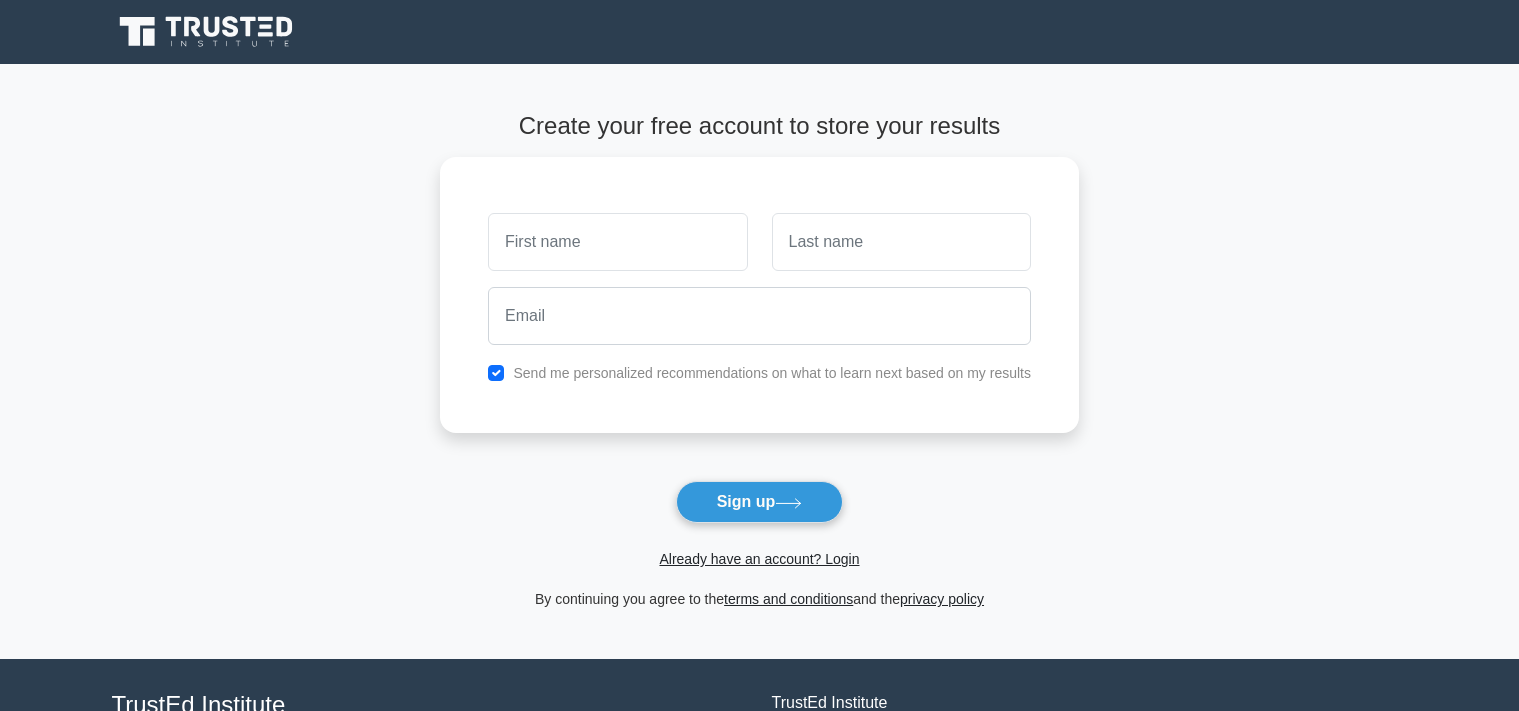 scroll, scrollTop: 0, scrollLeft: 0, axis: both 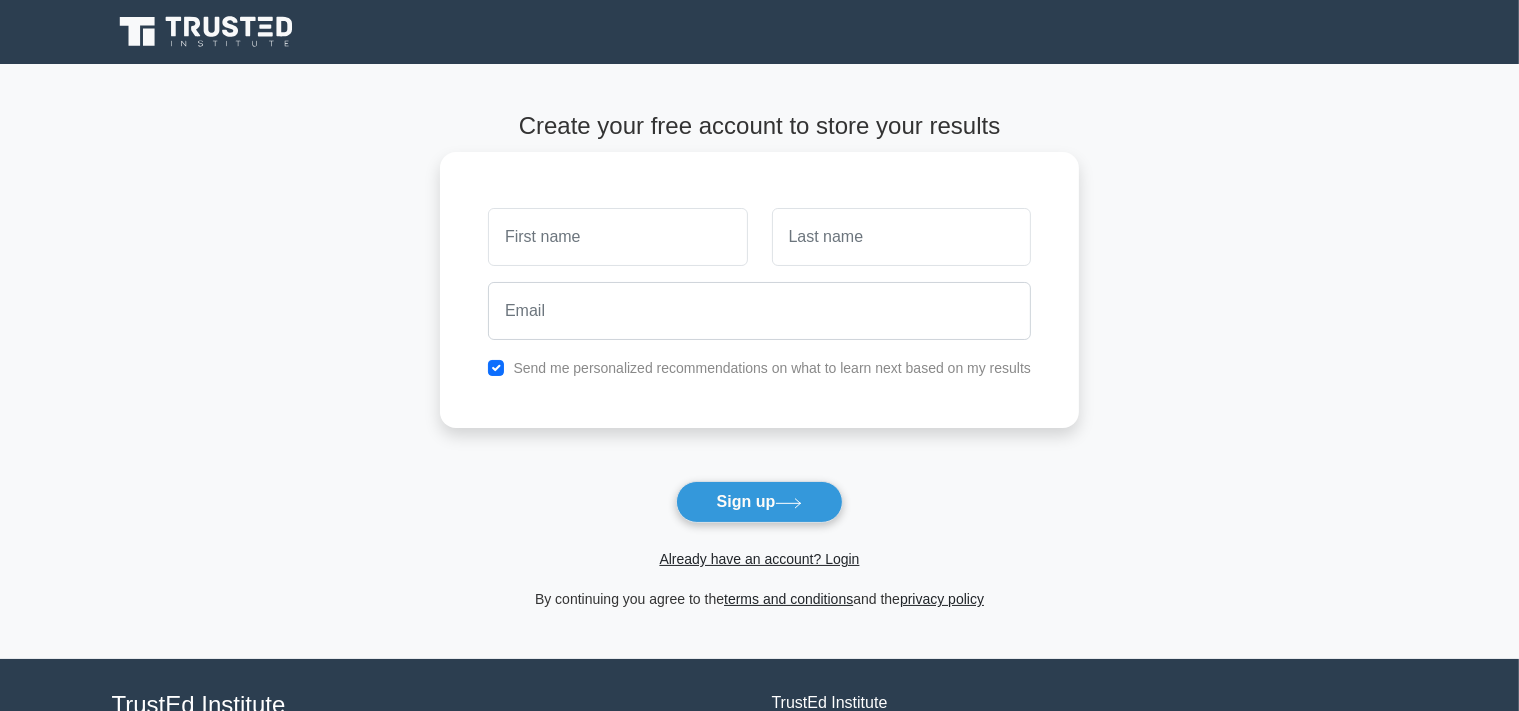 click at bounding box center (617, 237) 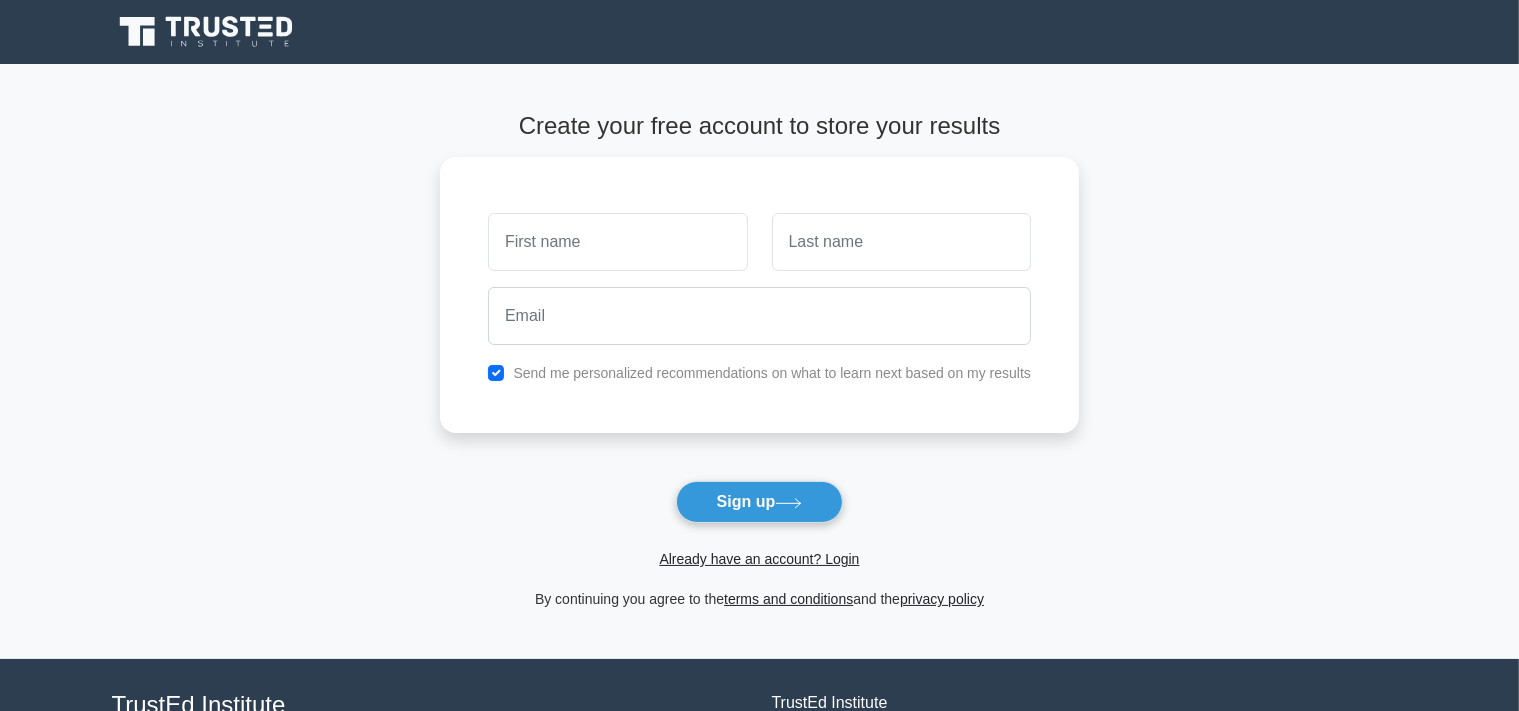 click on "Create your free account to store your results
Send me personalized recommendations on what to learn next based on my results
Sign up" at bounding box center [759, 361] 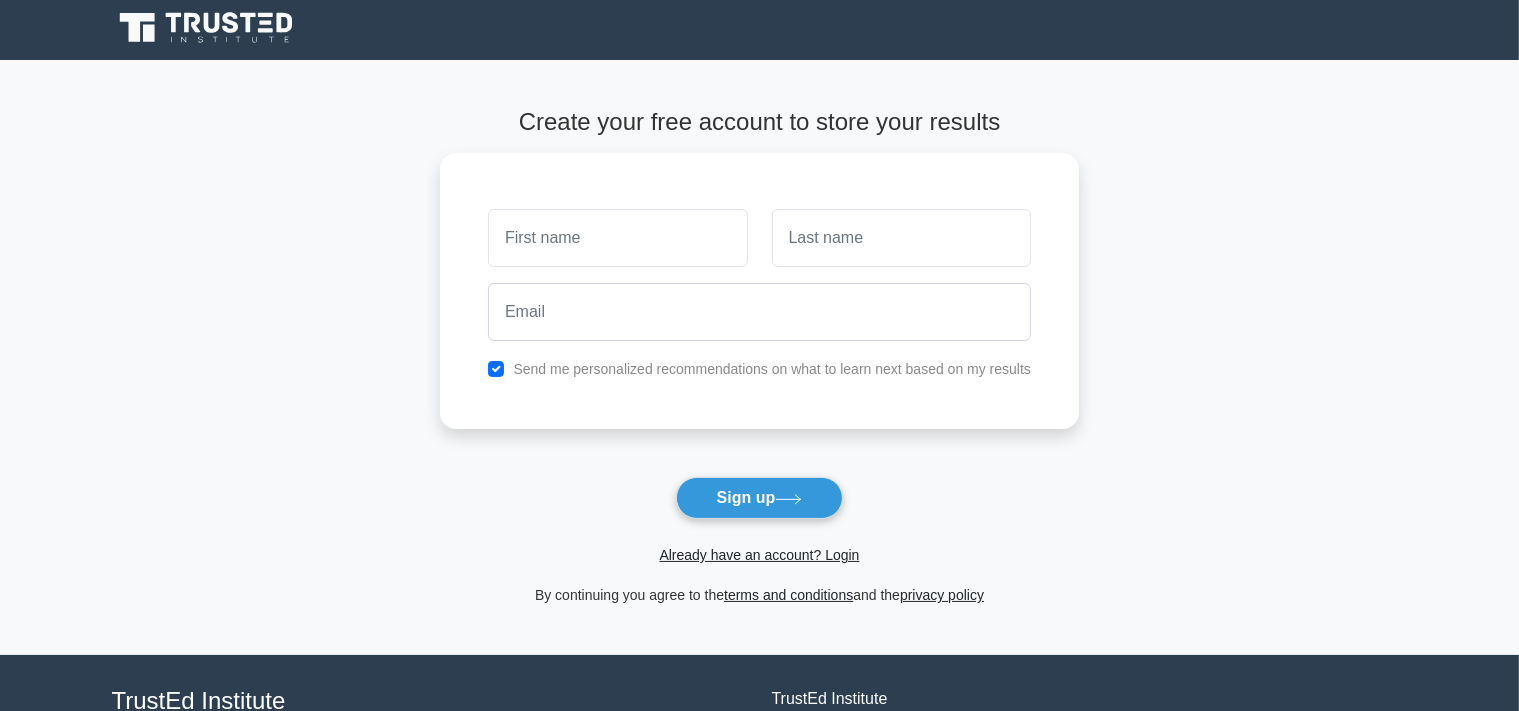 scroll, scrollTop: 0, scrollLeft: 0, axis: both 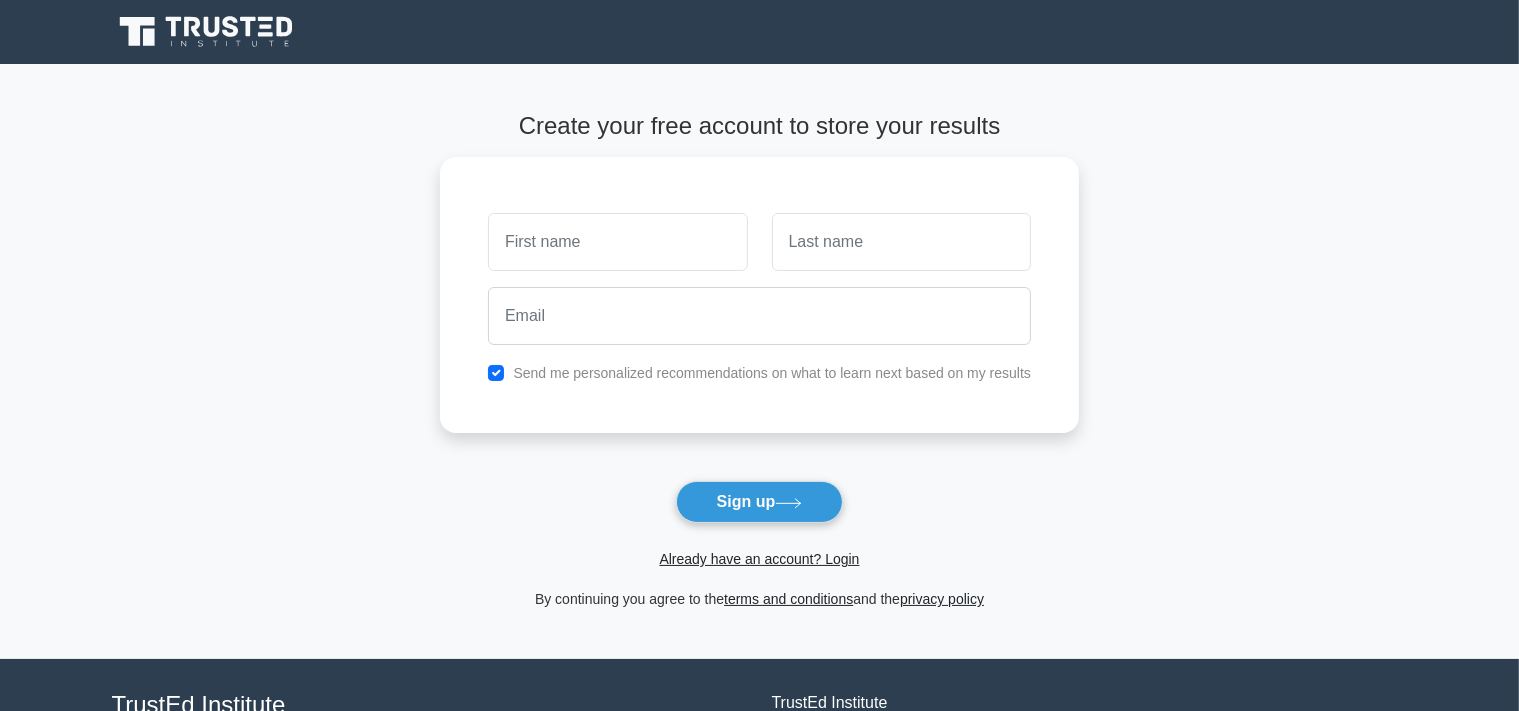 click 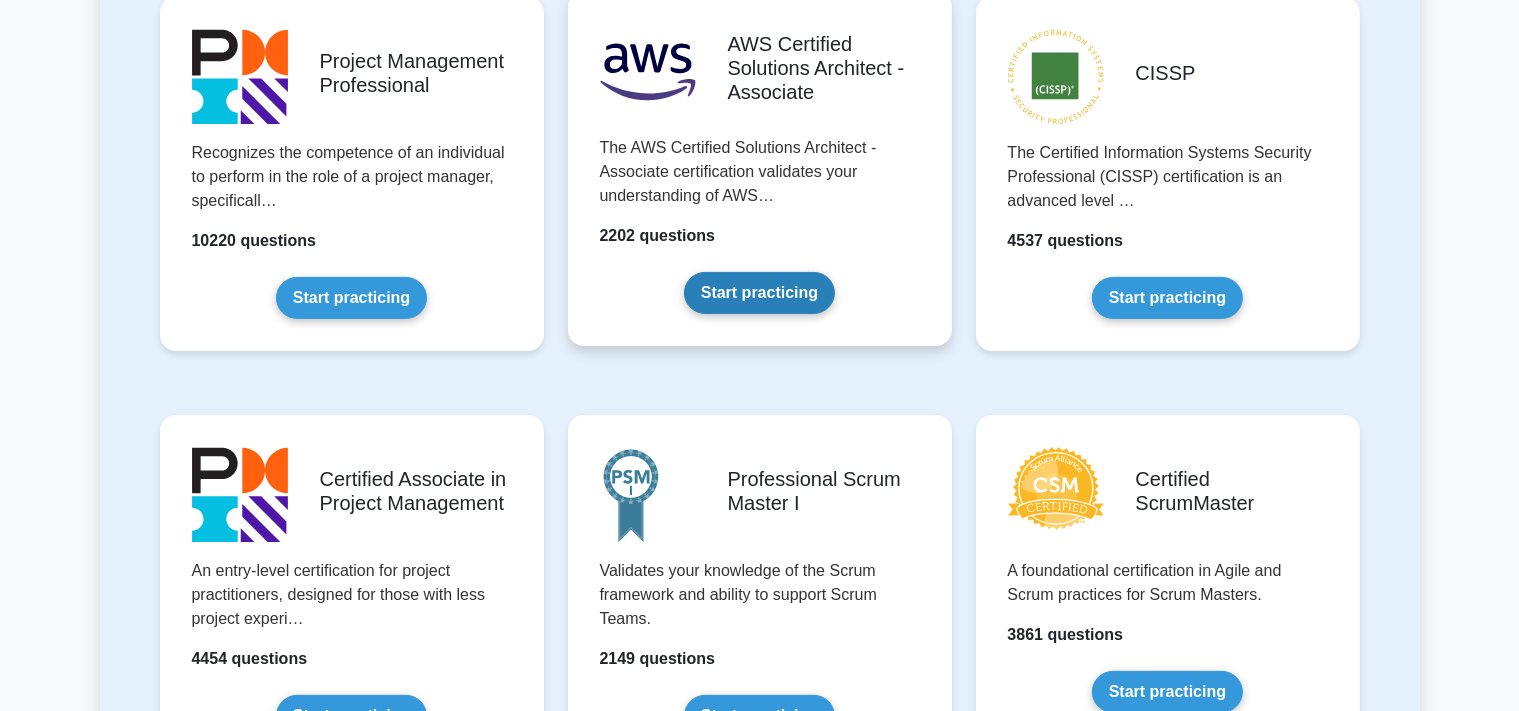 scroll, scrollTop: 316, scrollLeft: 0, axis: vertical 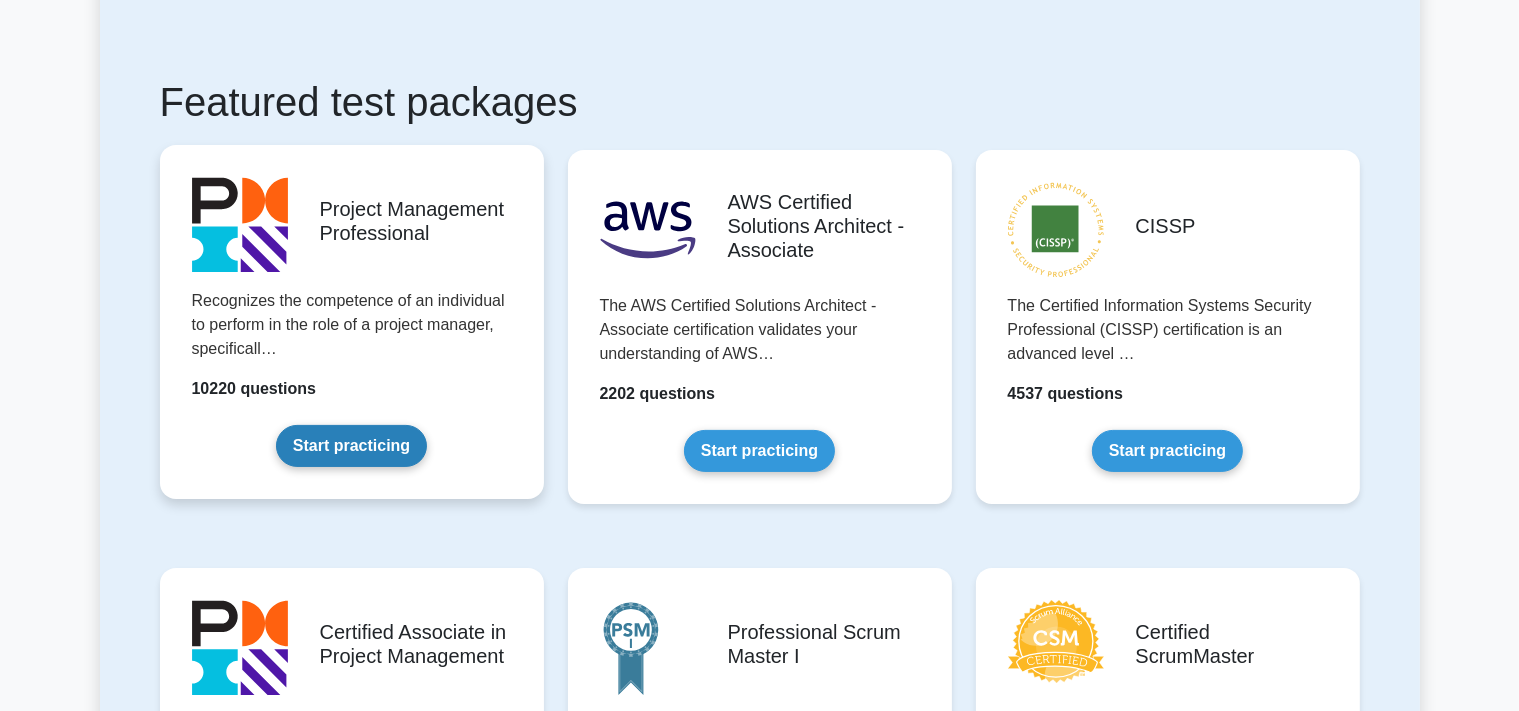 click on "Start practicing" at bounding box center (351, 446) 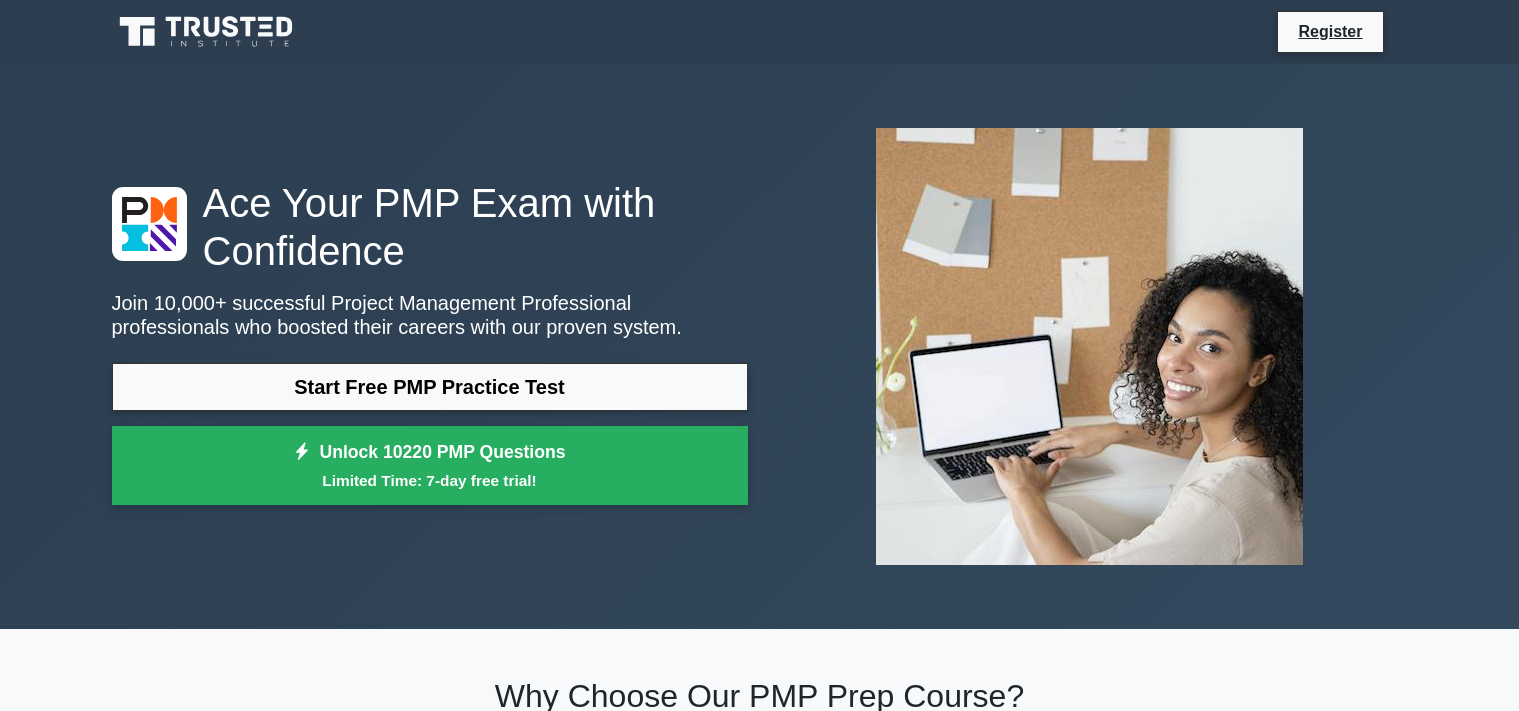 scroll, scrollTop: 0, scrollLeft: 0, axis: both 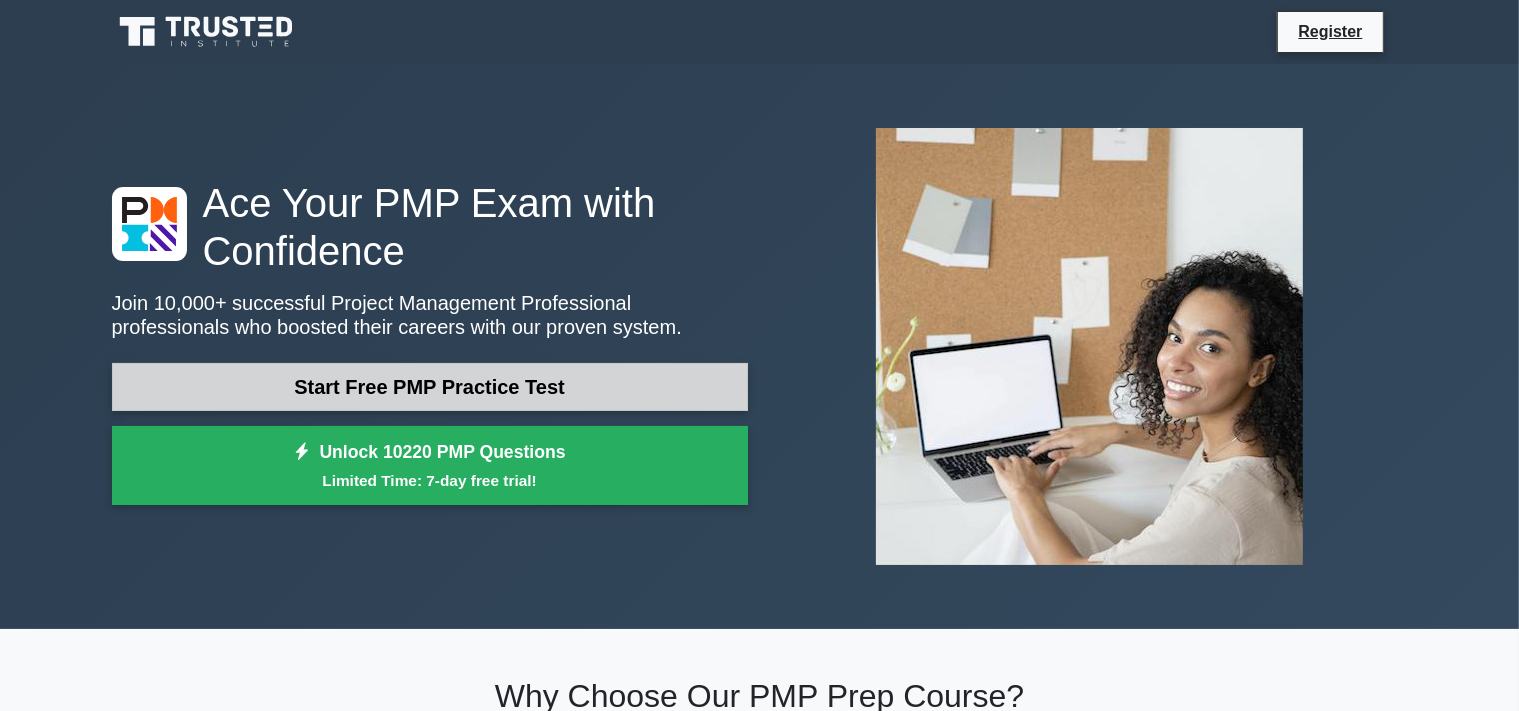 click on "Start Free PMP Practice Test" at bounding box center [430, 387] 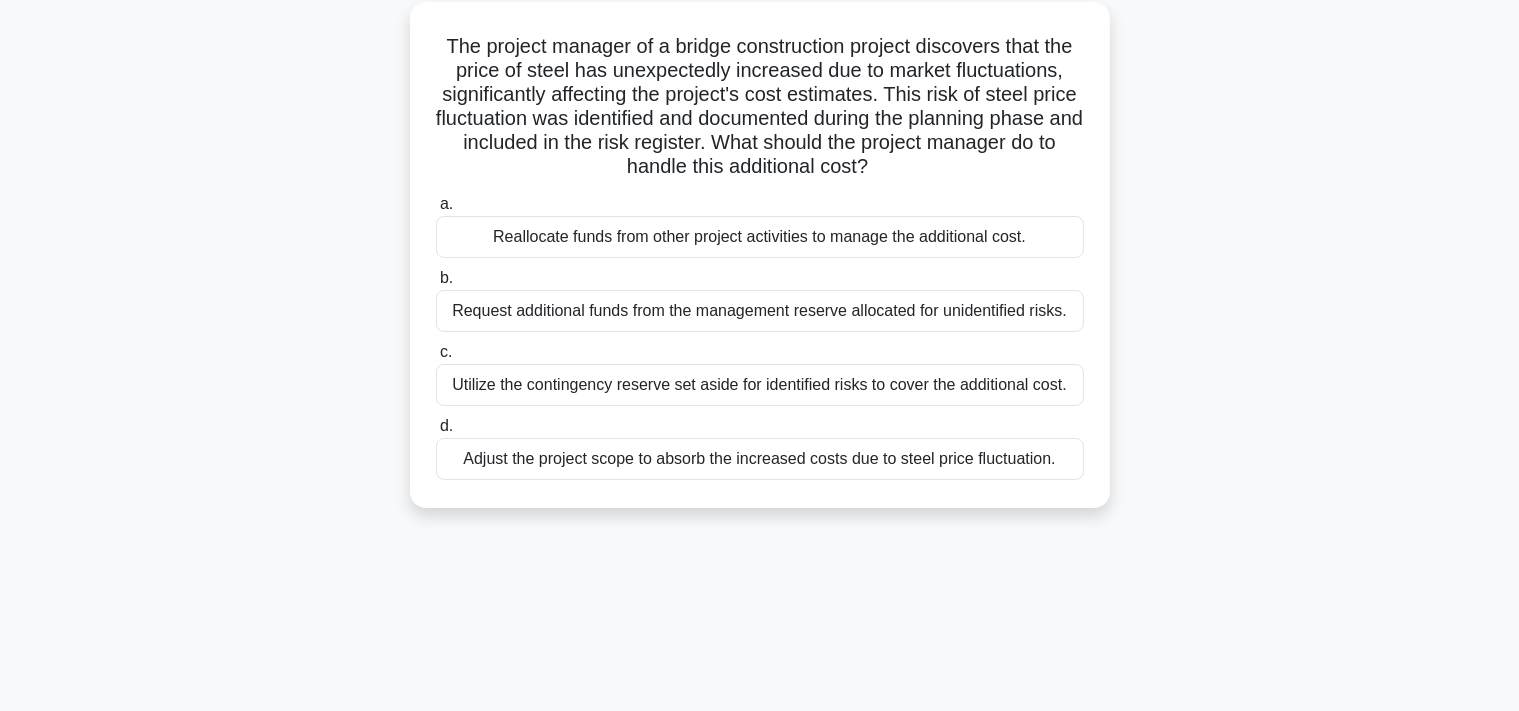 scroll, scrollTop: 0, scrollLeft: 0, axis: both 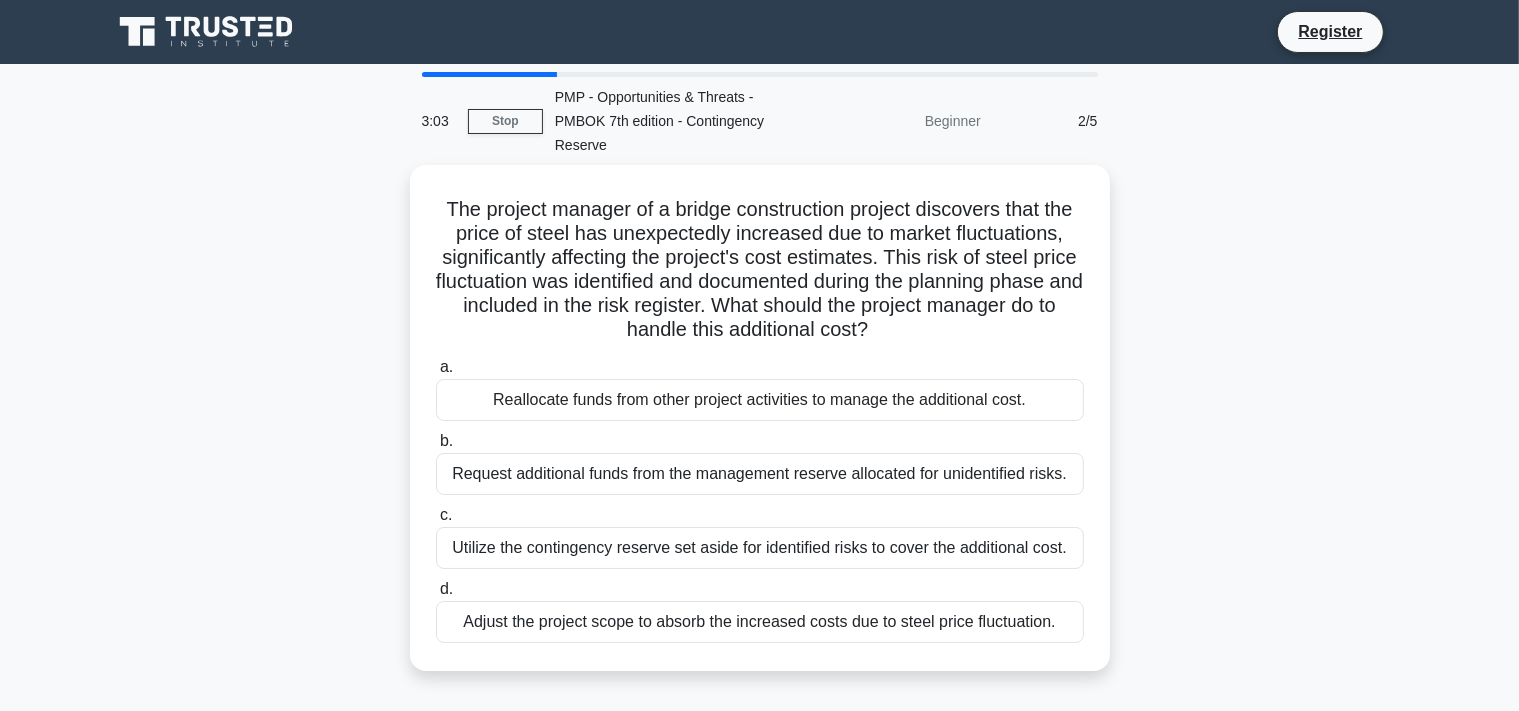 click 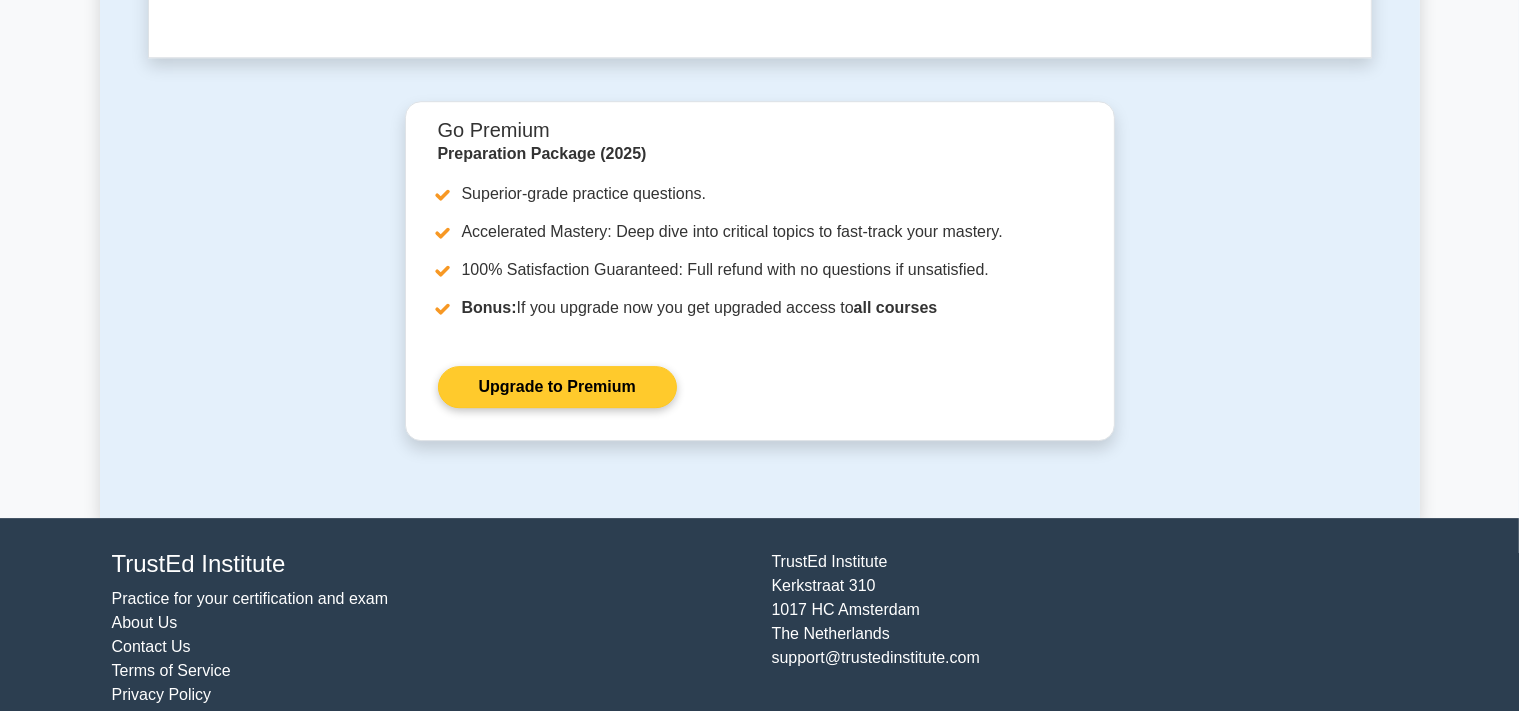 scroll, scrollTop: 6072, scrollLeft: 0, axis: vertical 